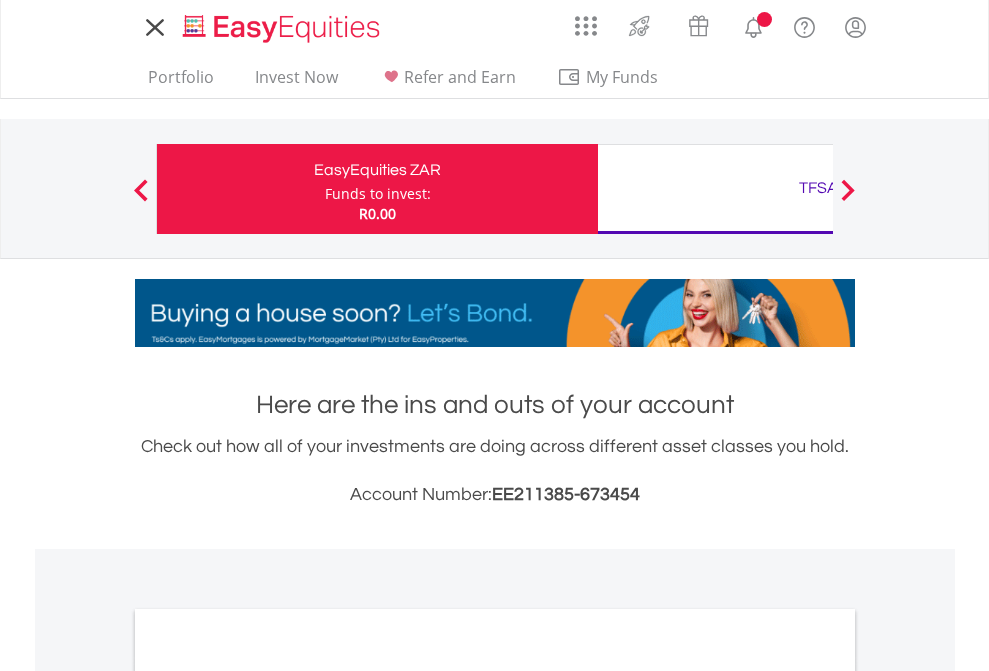 scroll, scrollTop: 0, scrollLeft: 0, axis: both 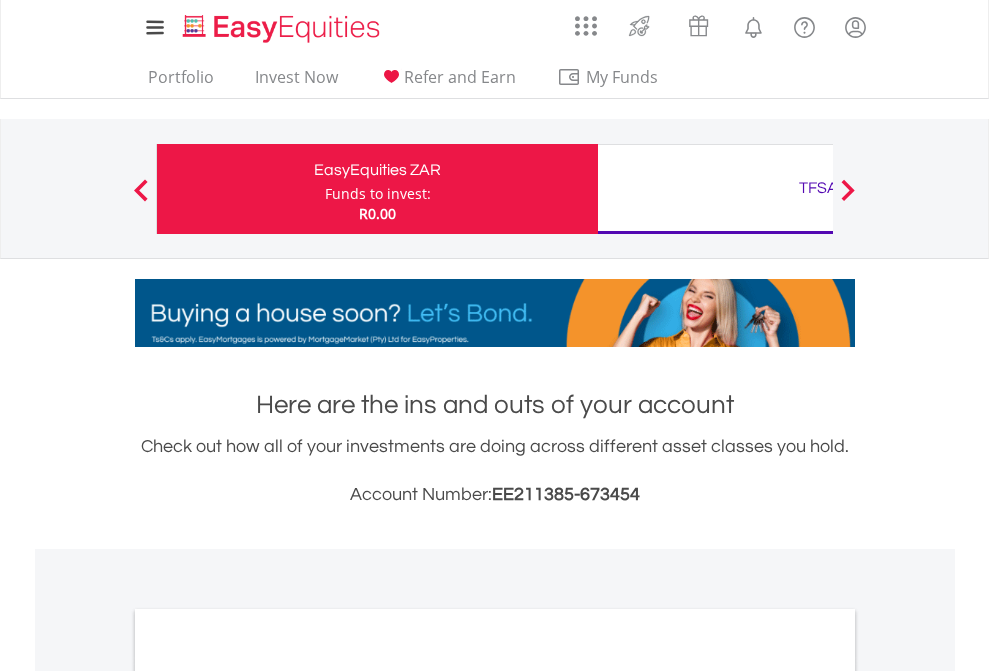 click on "Funds to invest:" at bounding box center [378, 194] 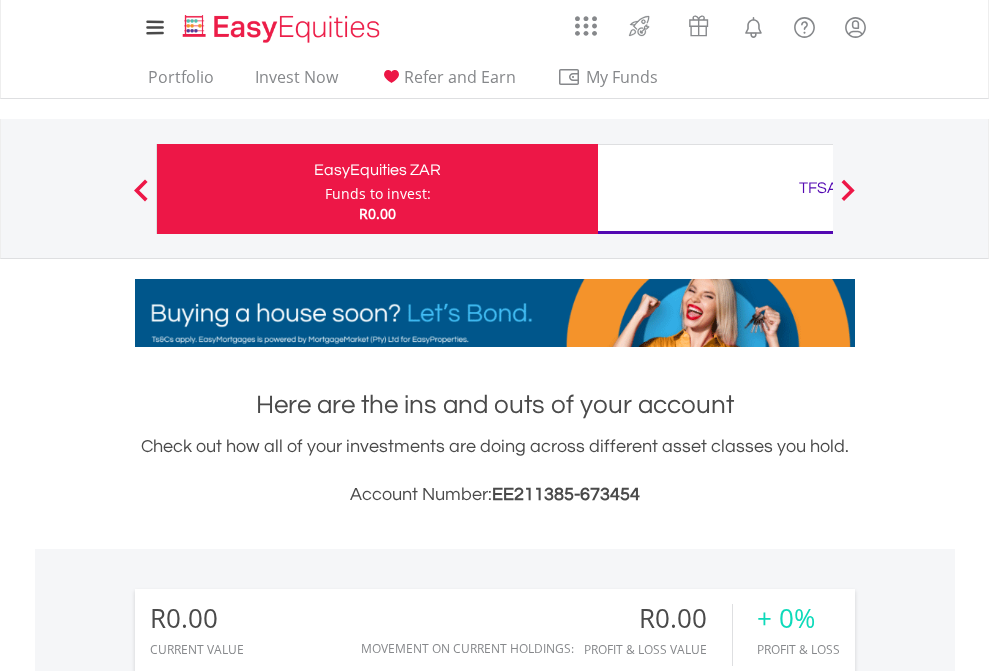 scroll, scrollTop: 999808, scrollLeft: 999687, axis: both 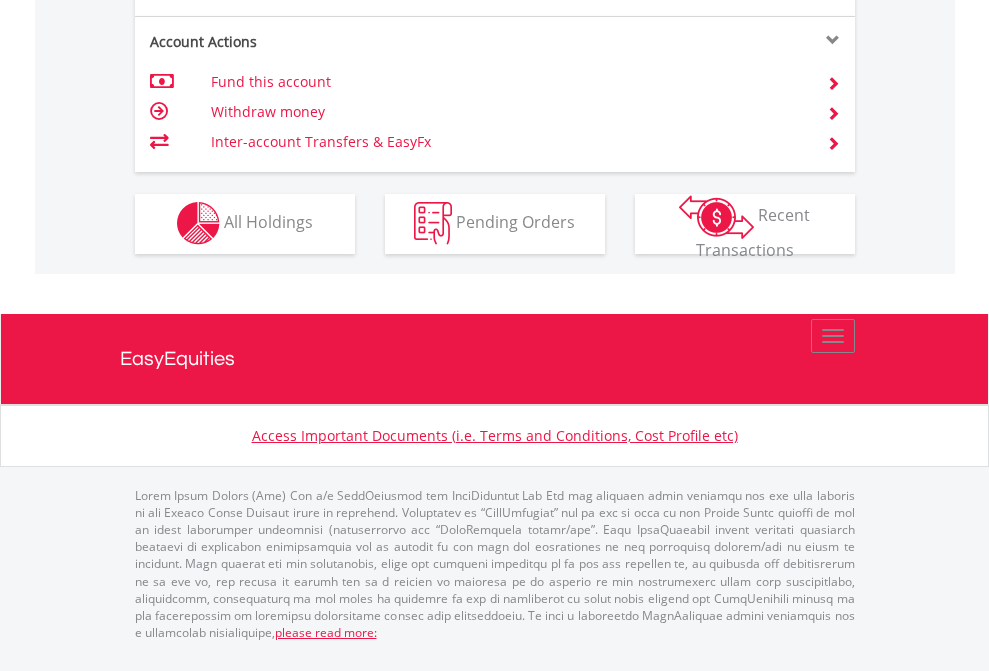 click on "Investment types" at bounding box center [706, -353] 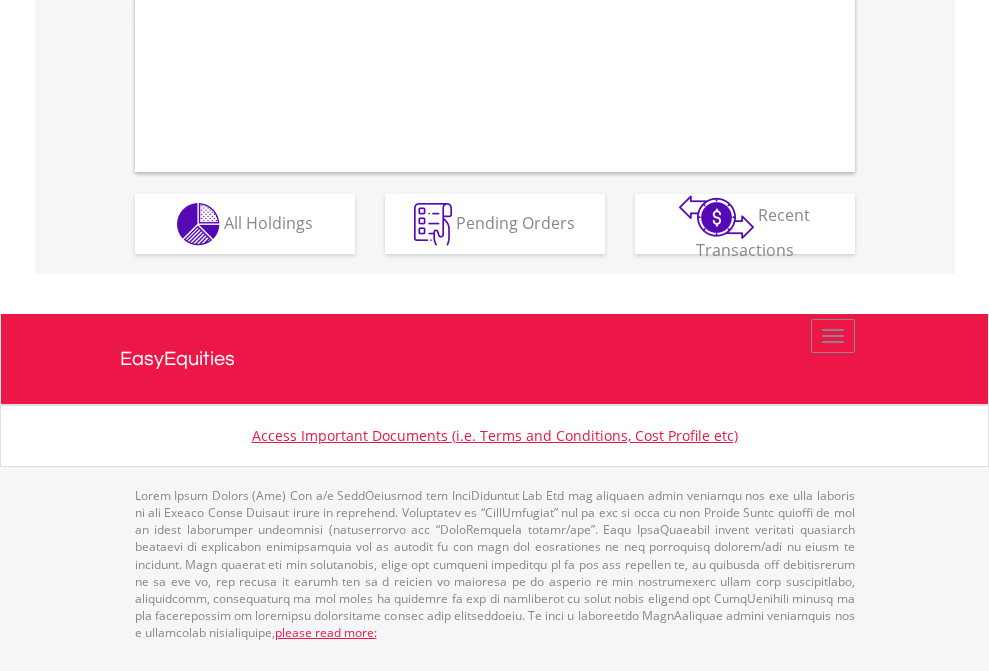scroll, scrollTop: 1917, scrollLeft: 0, axis: vertical 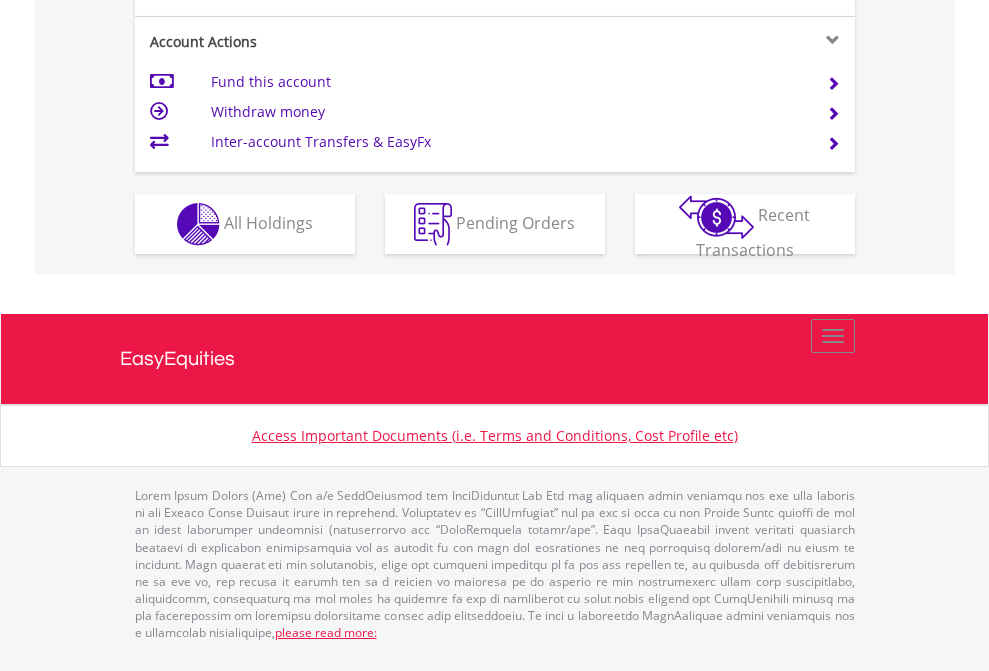 click on "Investment types" at bounding box center [706, -337] 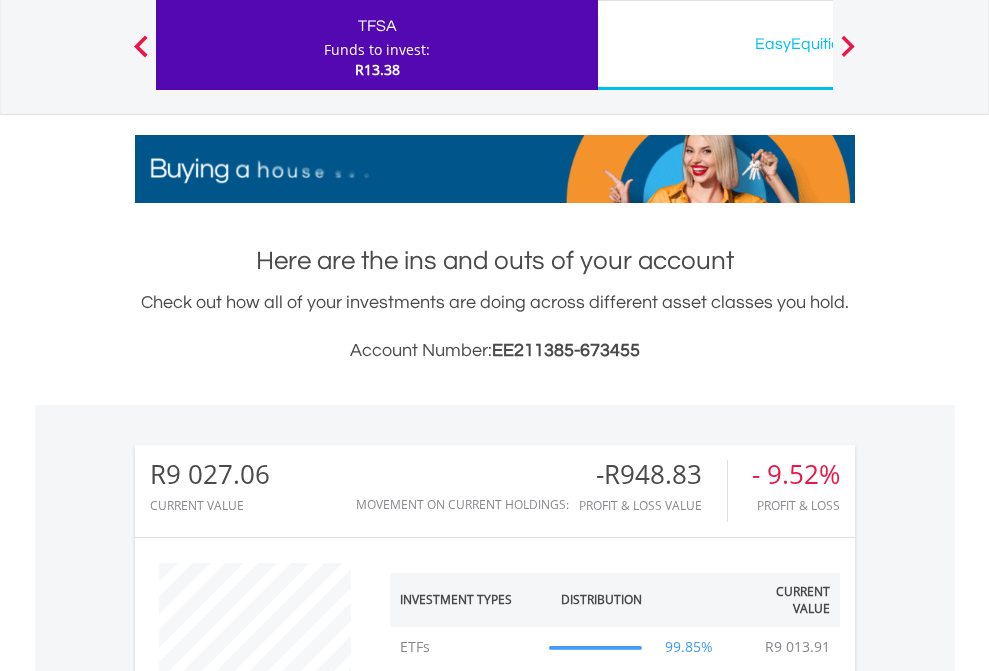 click on "EasyEquities USD" at bounding box center [818, 44] 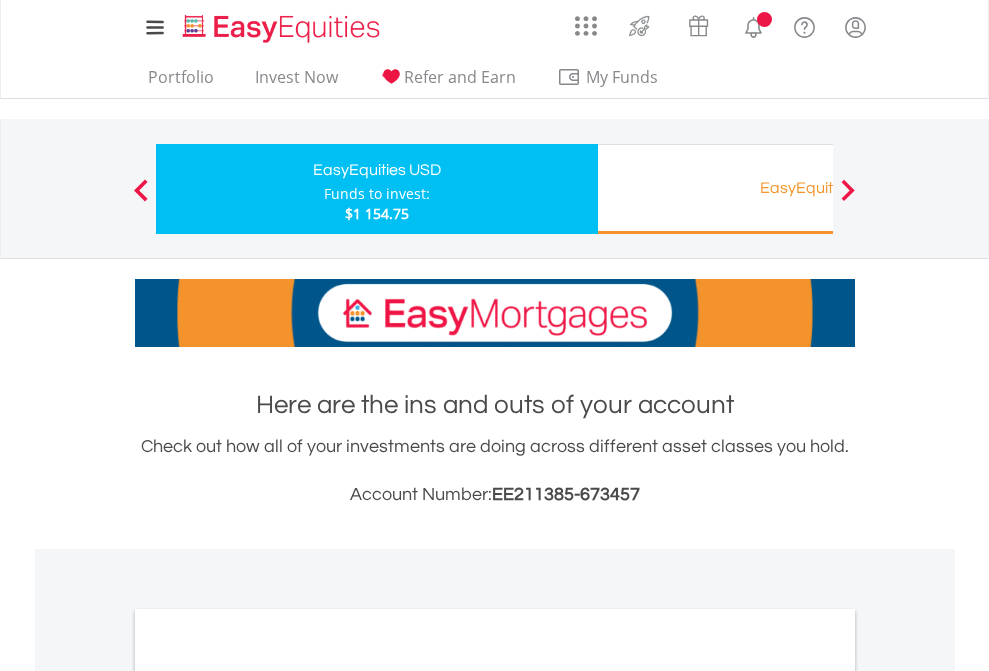 scroll, scrollTop: 0, scrollLeft: 0, axis: both 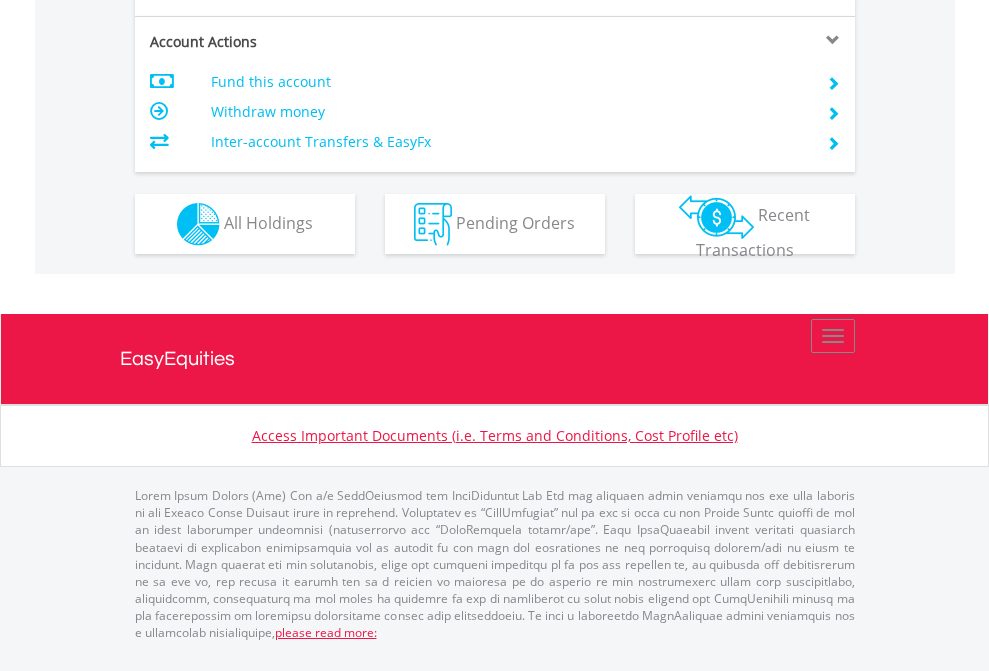 click on "Investment types" at bounding box center [706, -337] 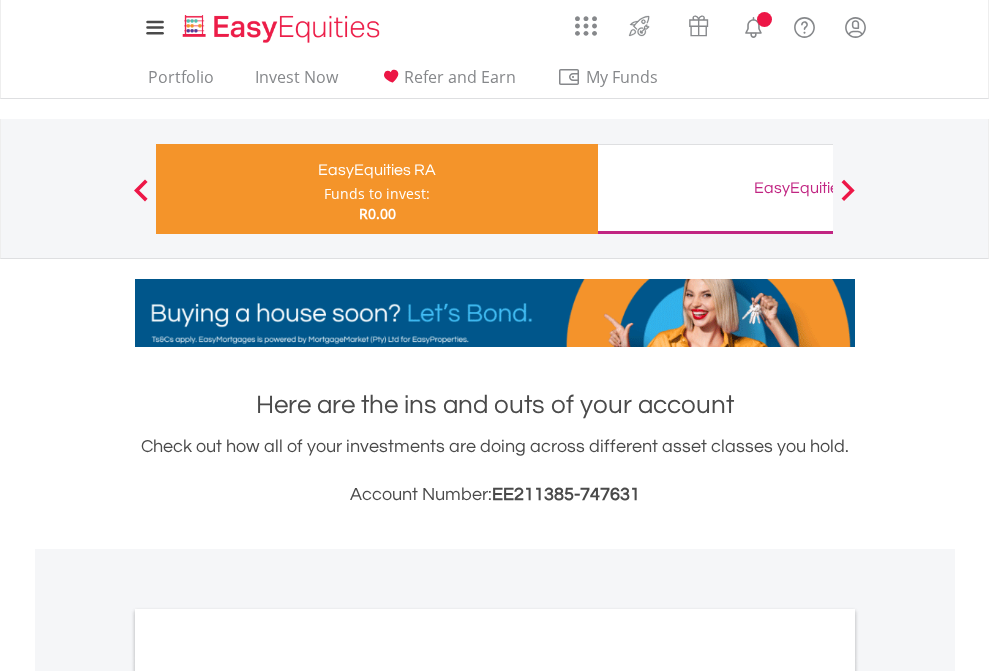 scroll, scrollTop: 0, scrollLeft: 0, axis: both 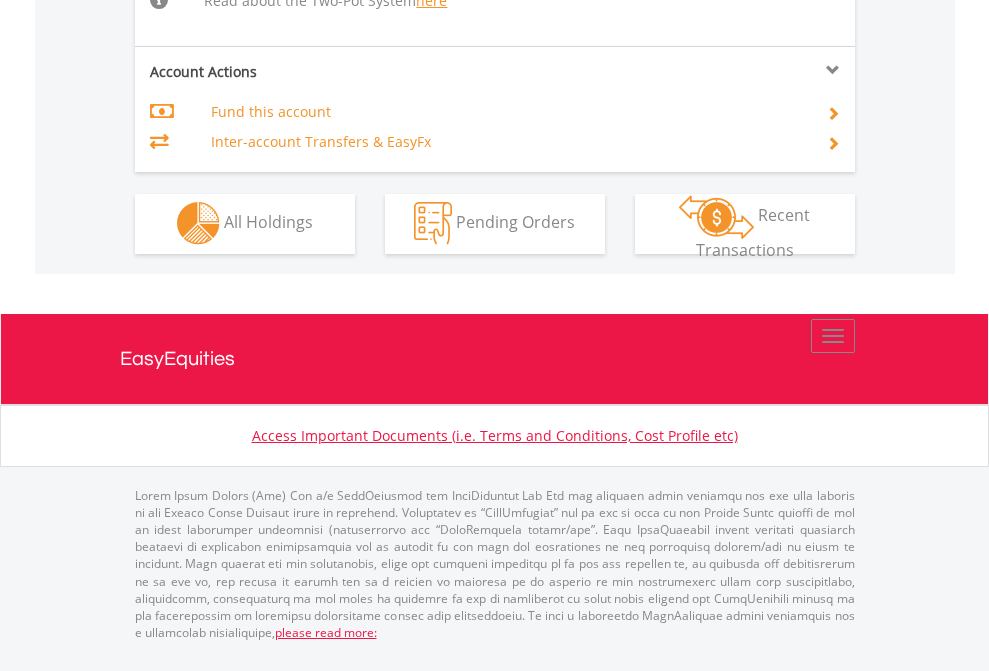 click on "Investment types" at bounding box center (706, -534) 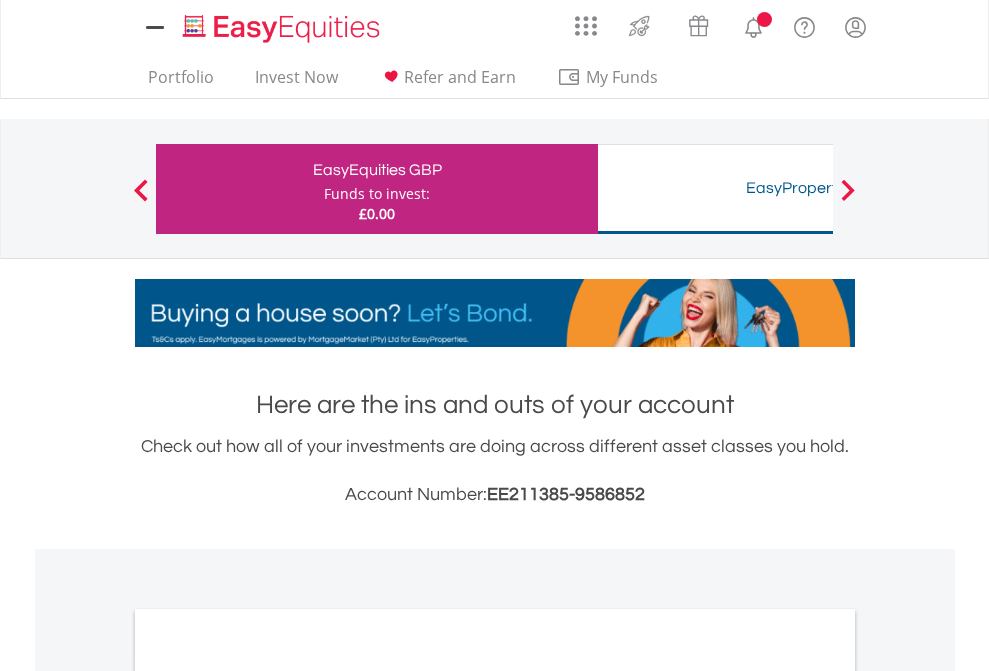 scroll, scrollTop: 0, scrollLeft: 0, axis: both 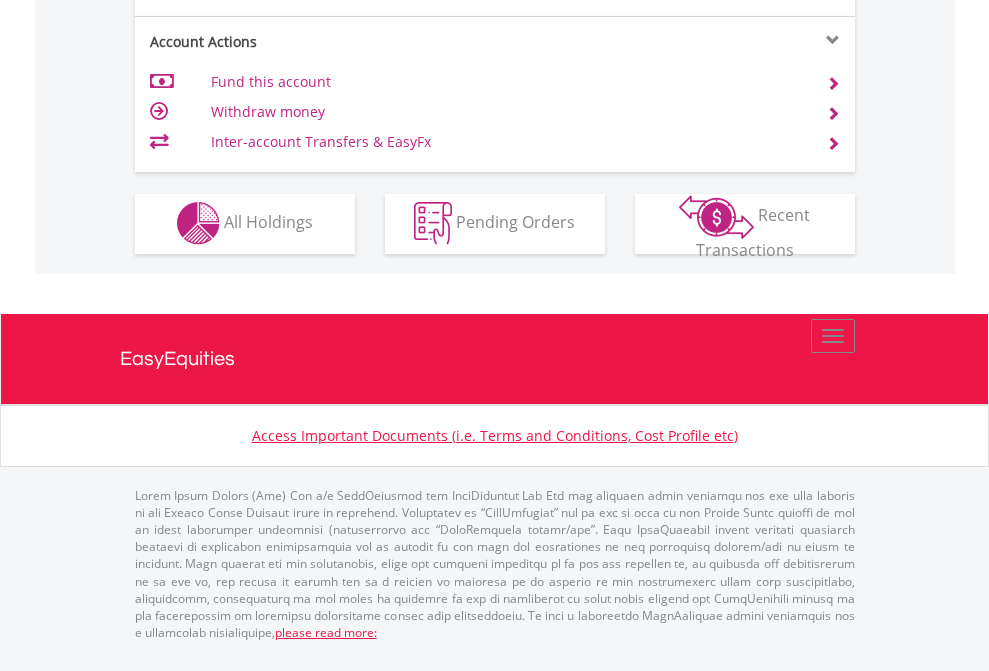 click on "Investment types" at bounding box center [706, -353] 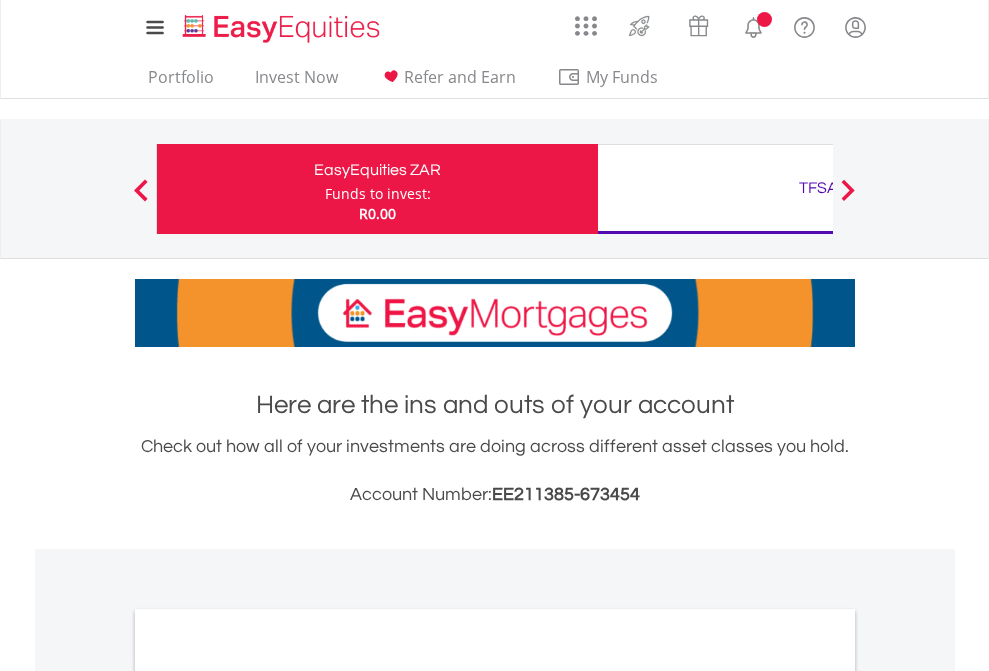 scroll, scrollTop: 0, scrollLeft: 0, axis: both 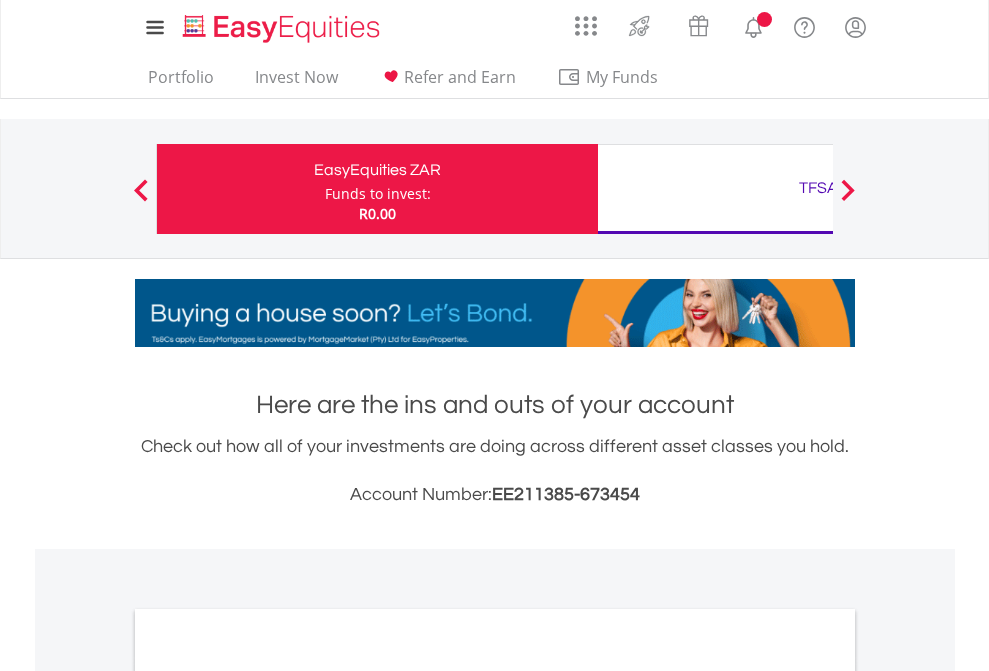 click on "All Holdings" at bounding box center [268, 1096] 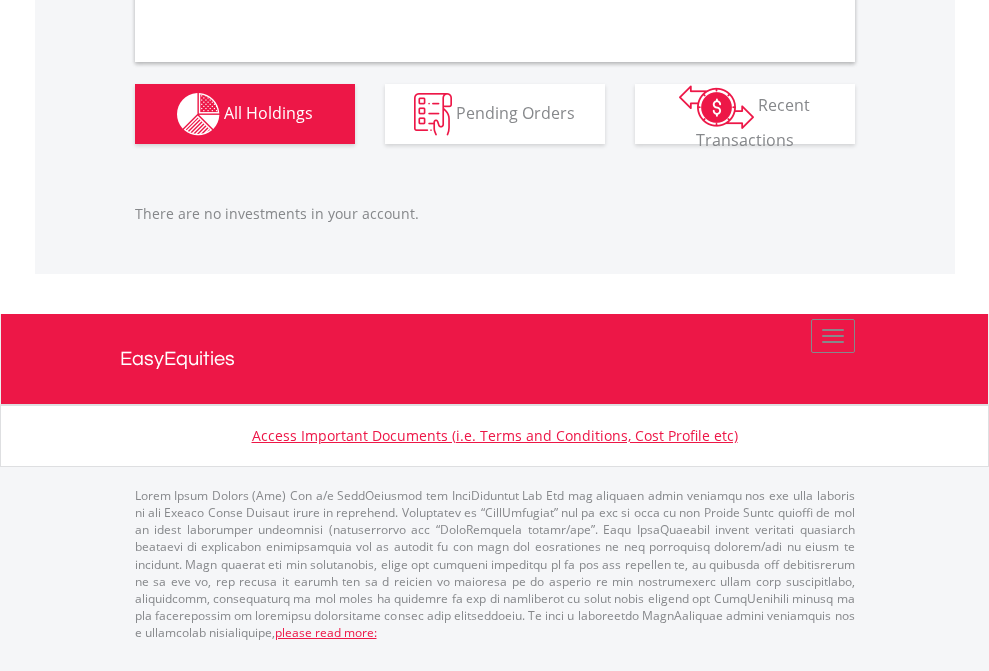 scroll, scrollTop: 1980, scrollLeft: 0, axis: vertical 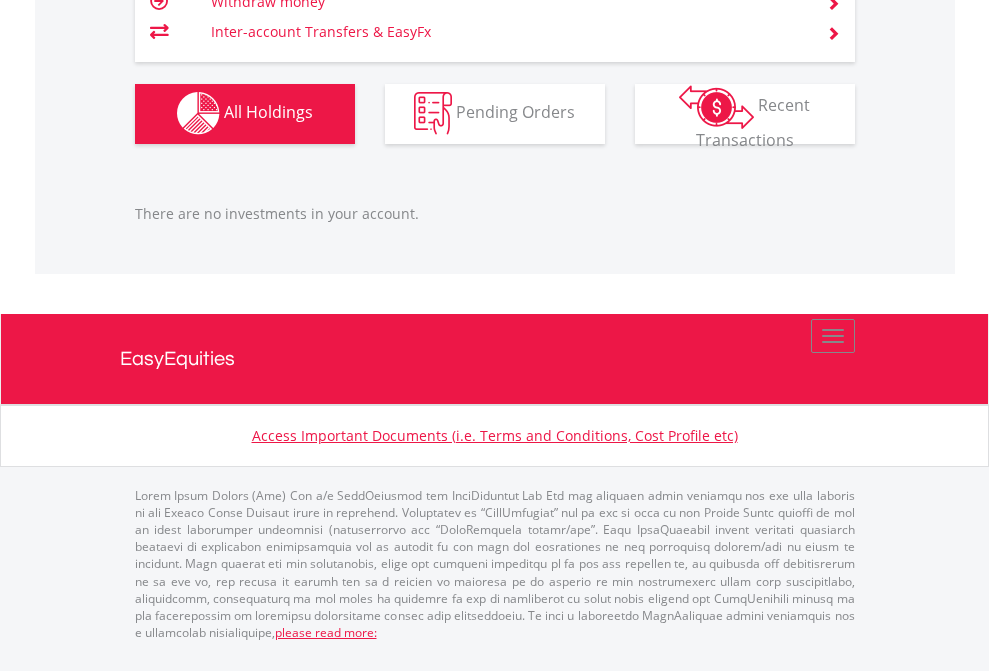 click on "TFSA" at bounding box center (818, -1142) 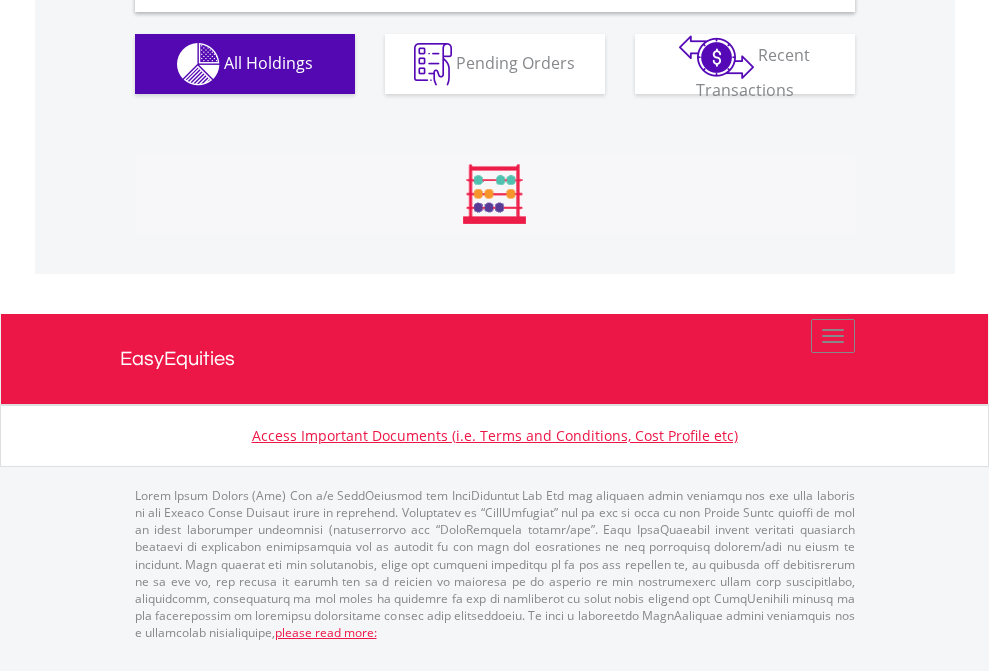 scroll, scrollTop: 1933, scrollLeft: 0, axis: vertical 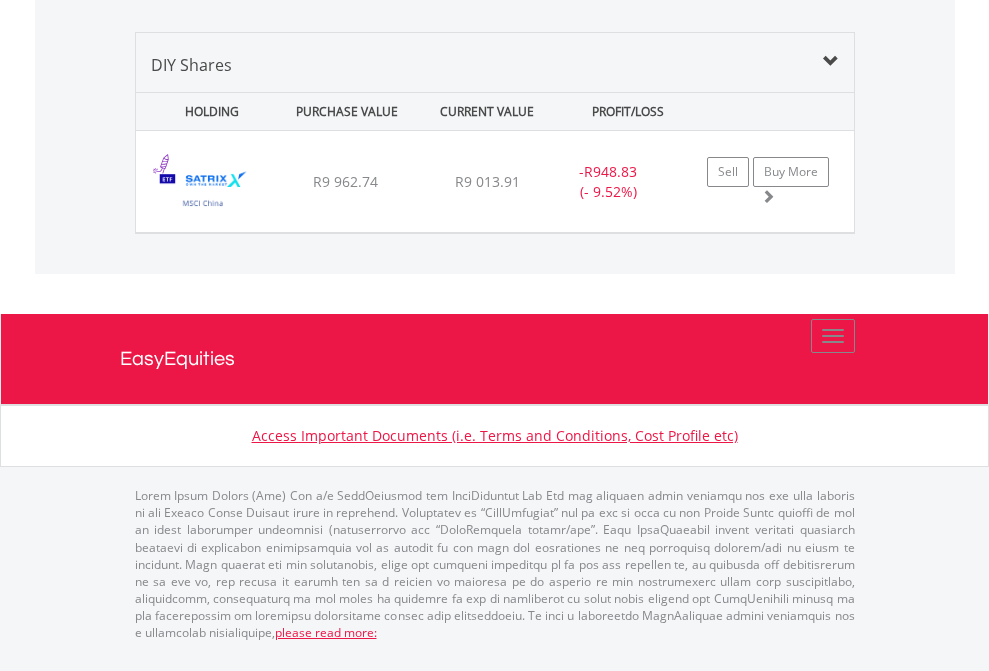 click on "EasyEquities USD" at bounding box center [818, -968] 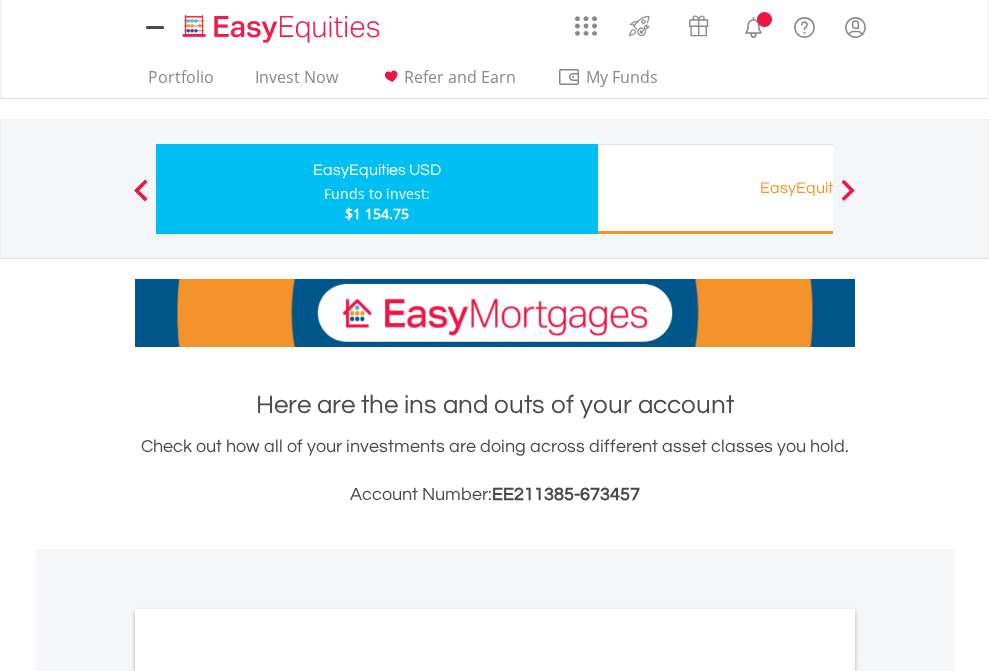 scroll, scrollTop: 1202, scrollLeft: 0, axis: vertical 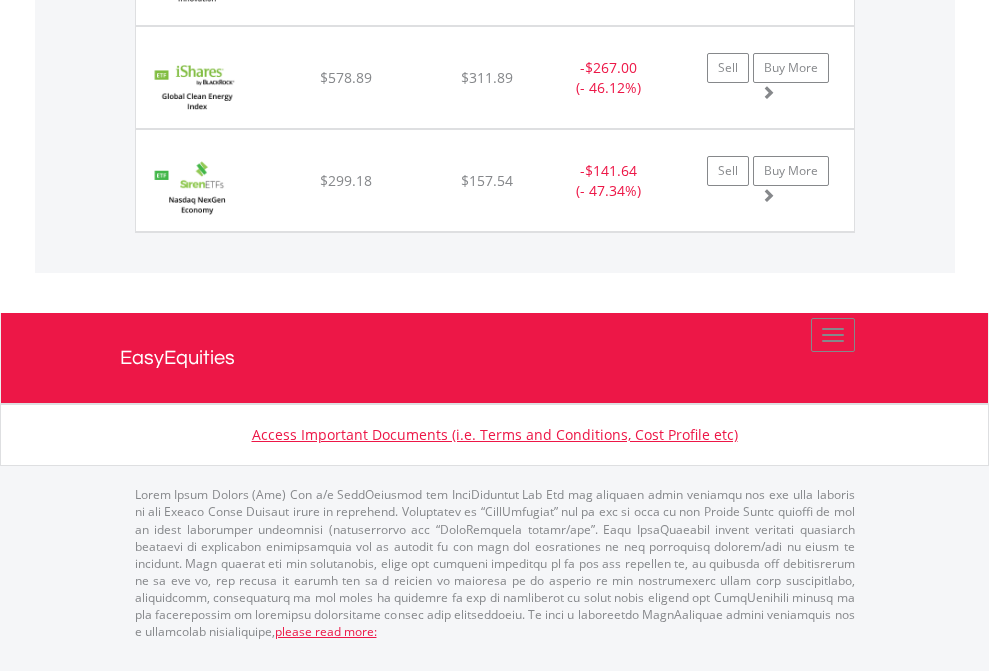 click on "EasyEquities RA" at bounding box center (818, -1648) 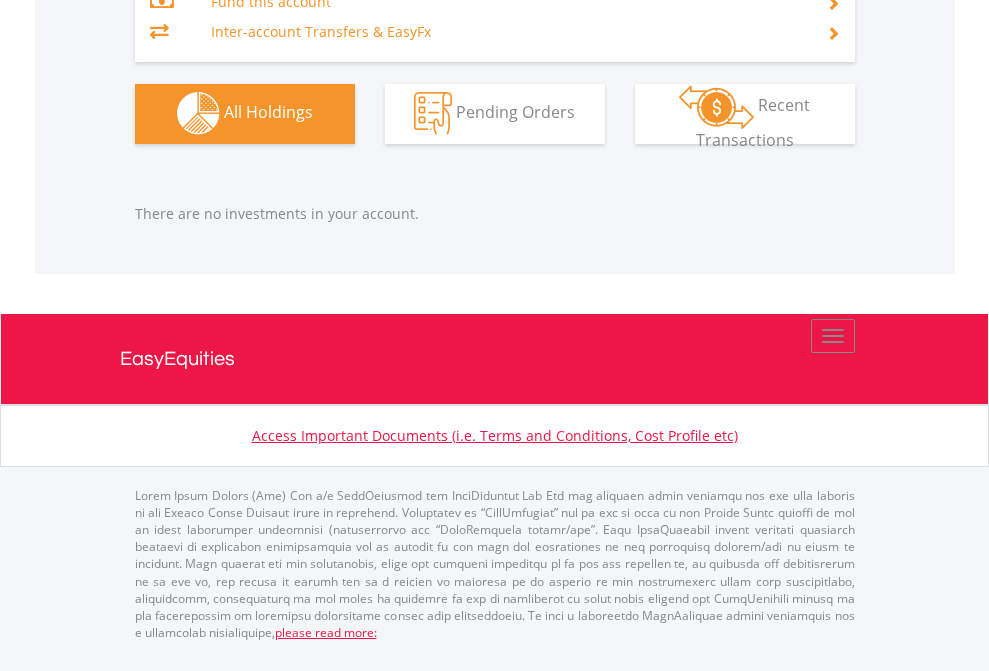 scroll, scrollTop: 1980, scrollLeft: 0, axis: vertical 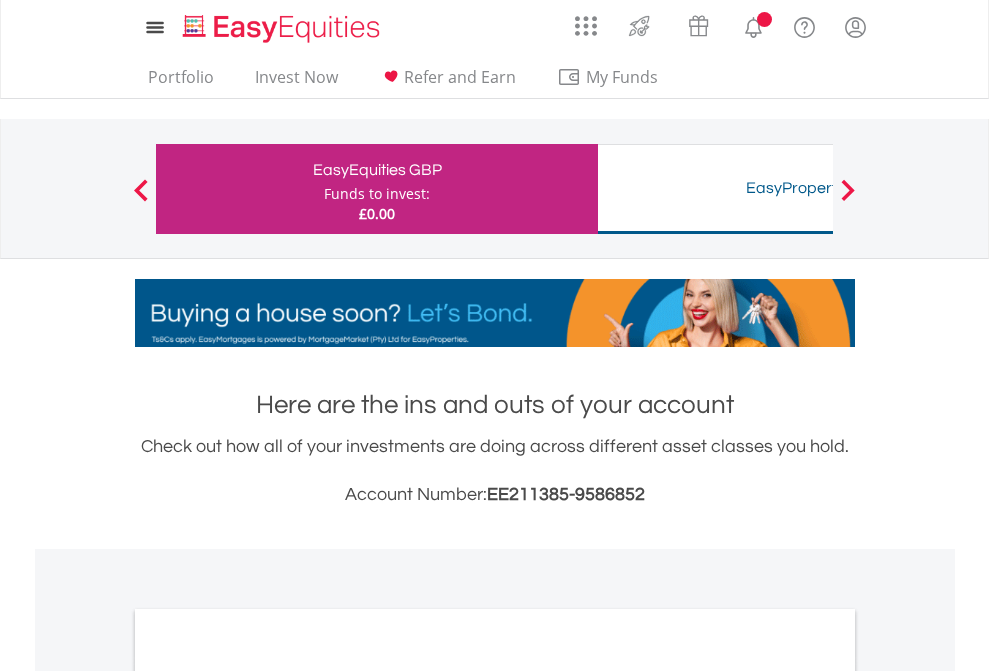 click on "All Holdings" at bounding box center (268, 1096) 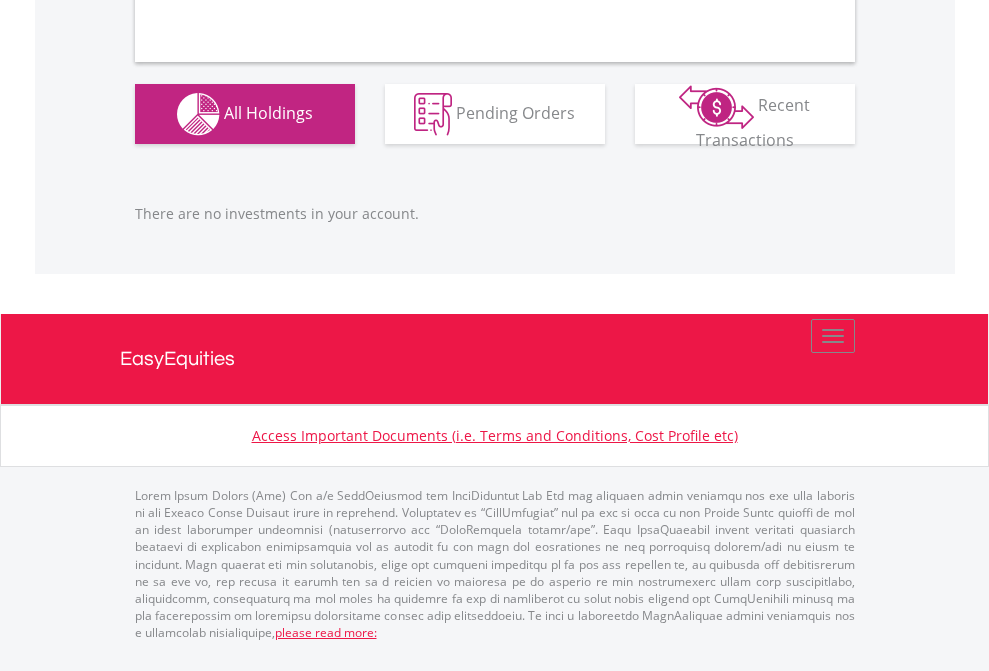 scroll, scrollTop: 1980, scrollLeft: 0, axis: vertical 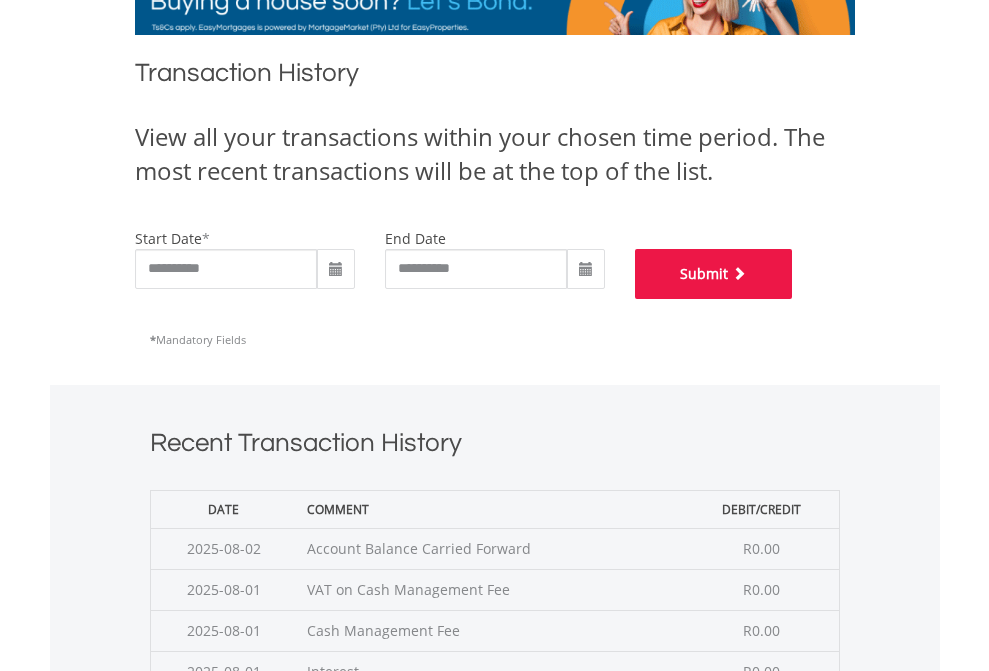 click on "Submit" at bounding box center [714, 274] 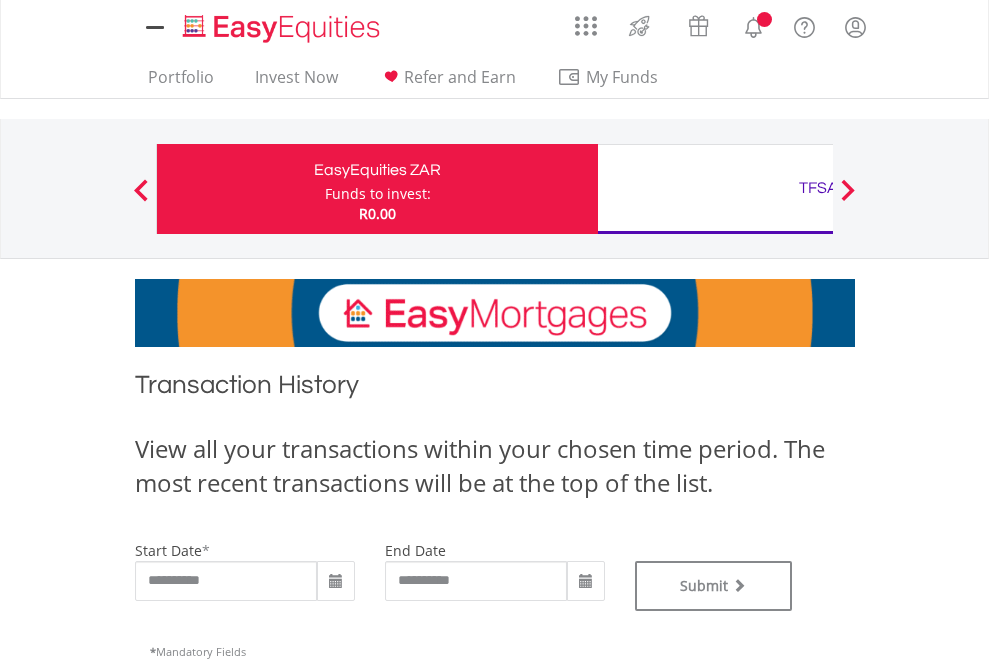 scroll, scrollTop: 0, scrollLeft: 0, axis: both 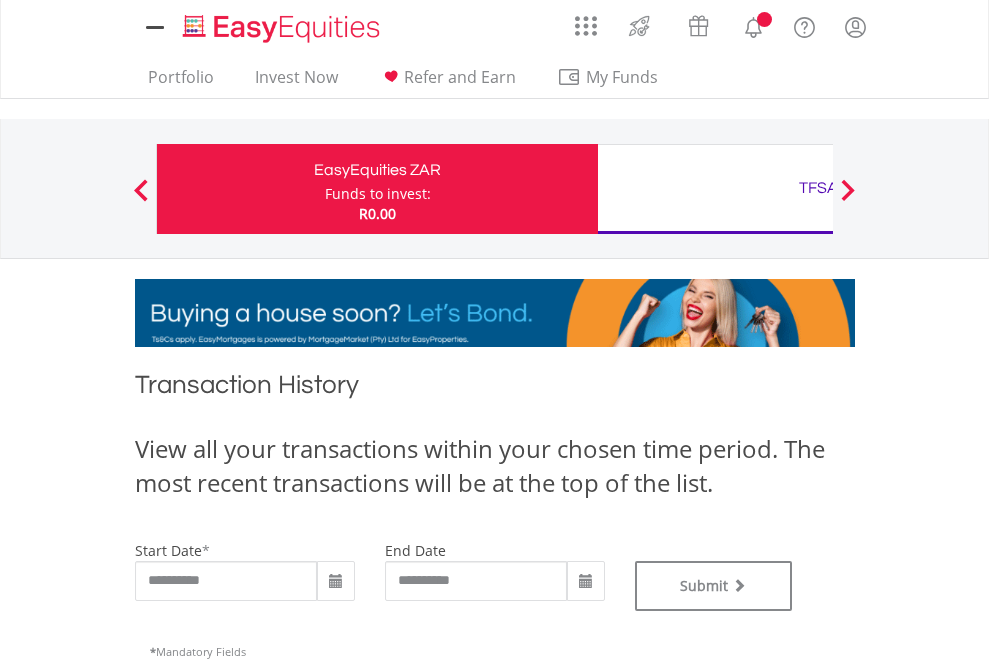 click on "TFSA" at bounding box center [818, 188] 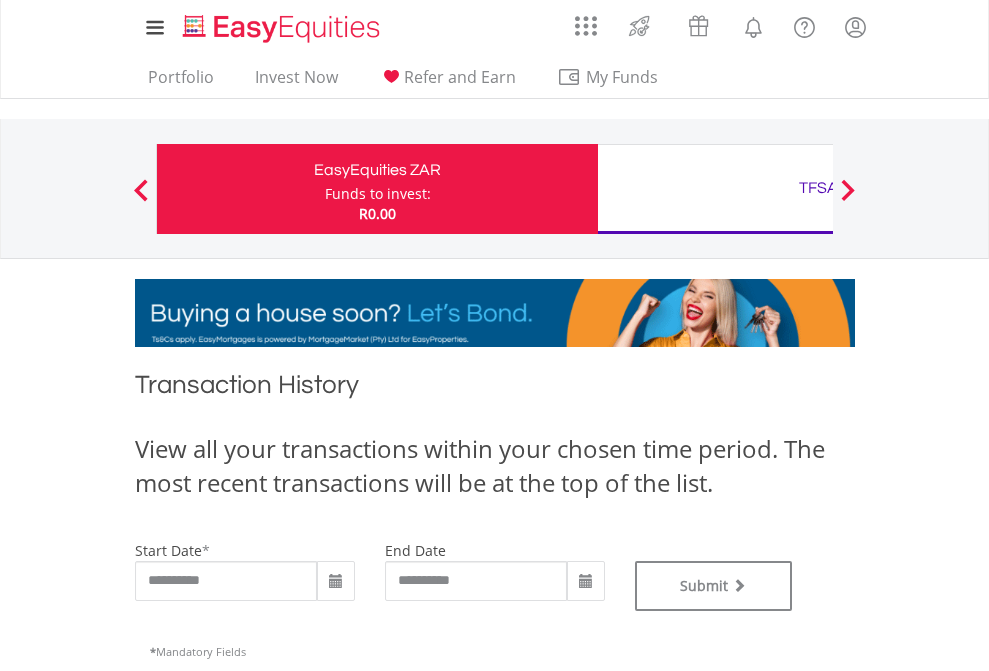 type on "**********" 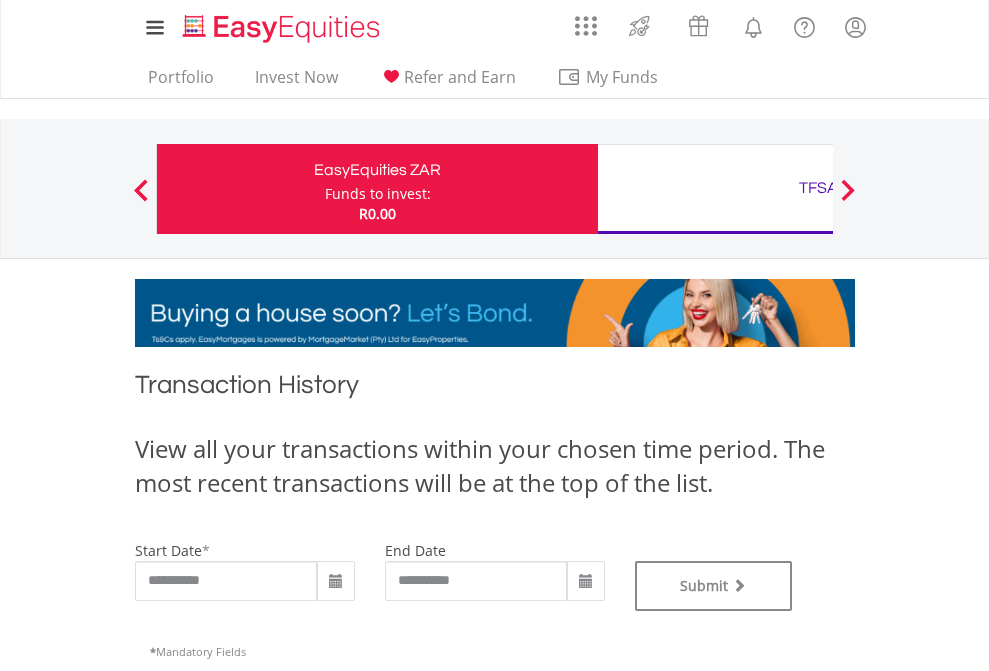 type on "**********" 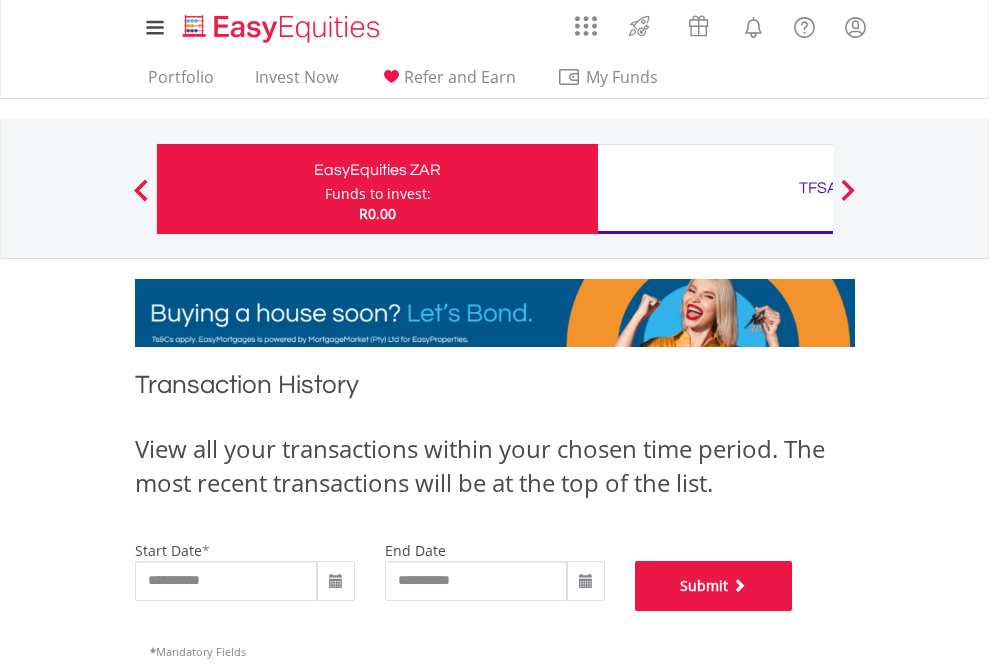 click on "Submit" at bounding box center [714, 586] 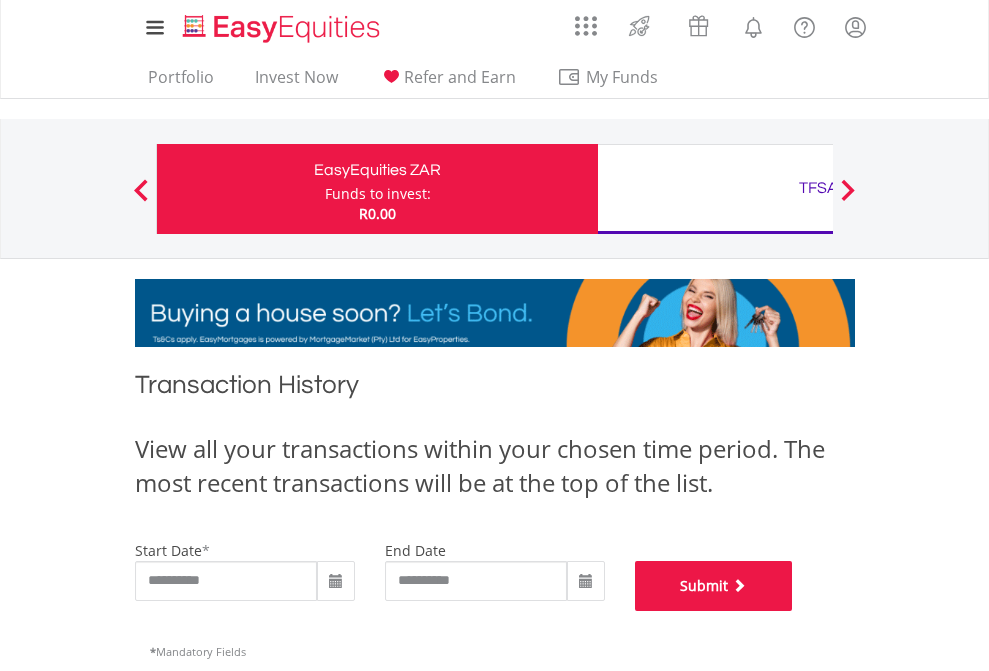 scroll, scrollTop: 811, scrollLeft: 0, axis: vertical 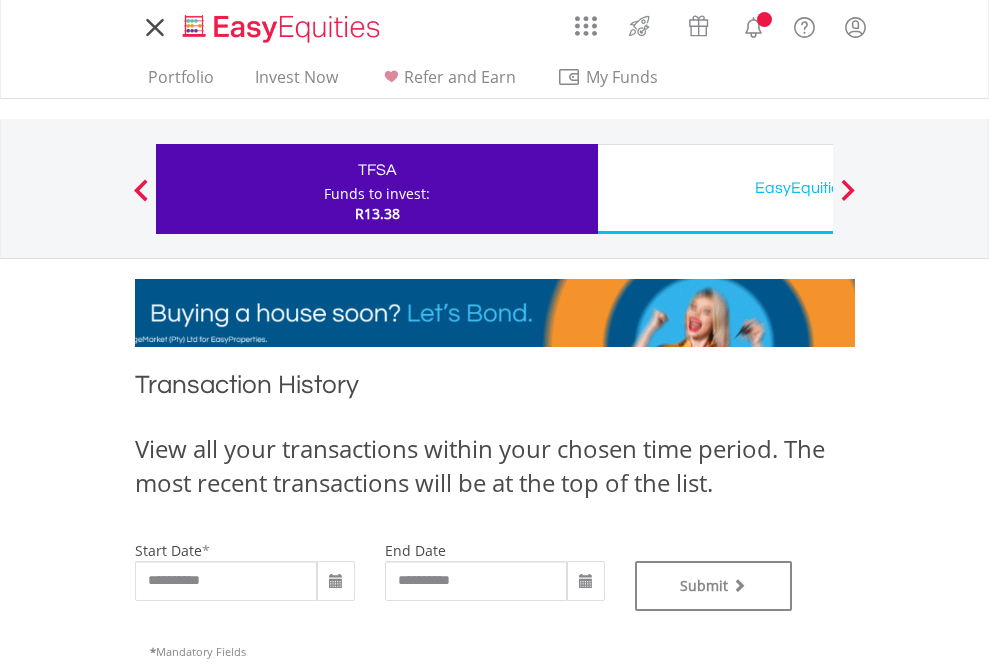 click on "EasyEquities USD" at bounding box center (818, 188) 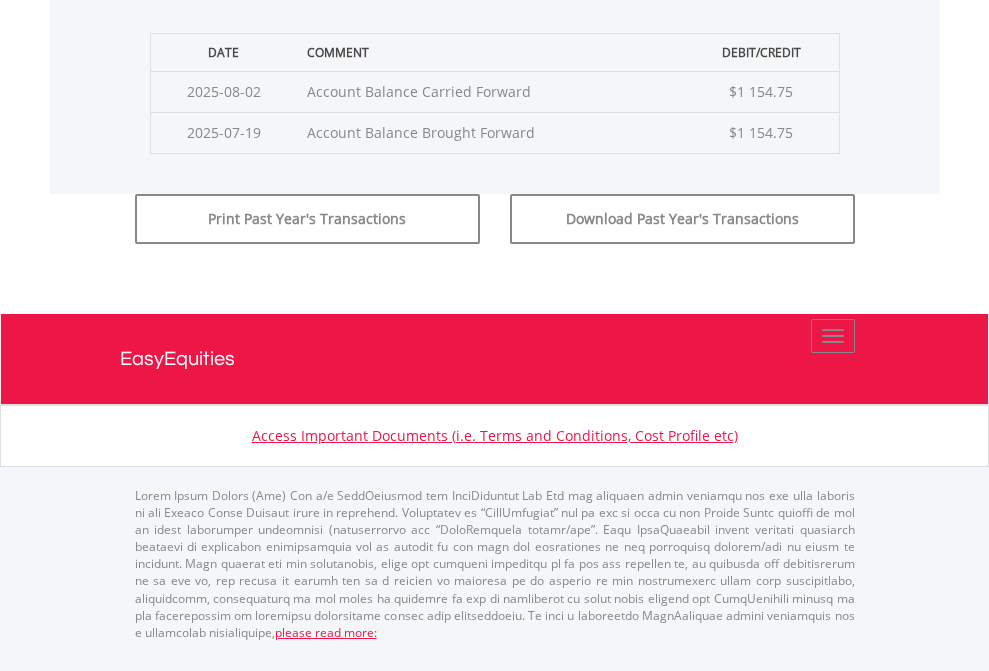 click on "Submit" at bounding box center (714, -183) 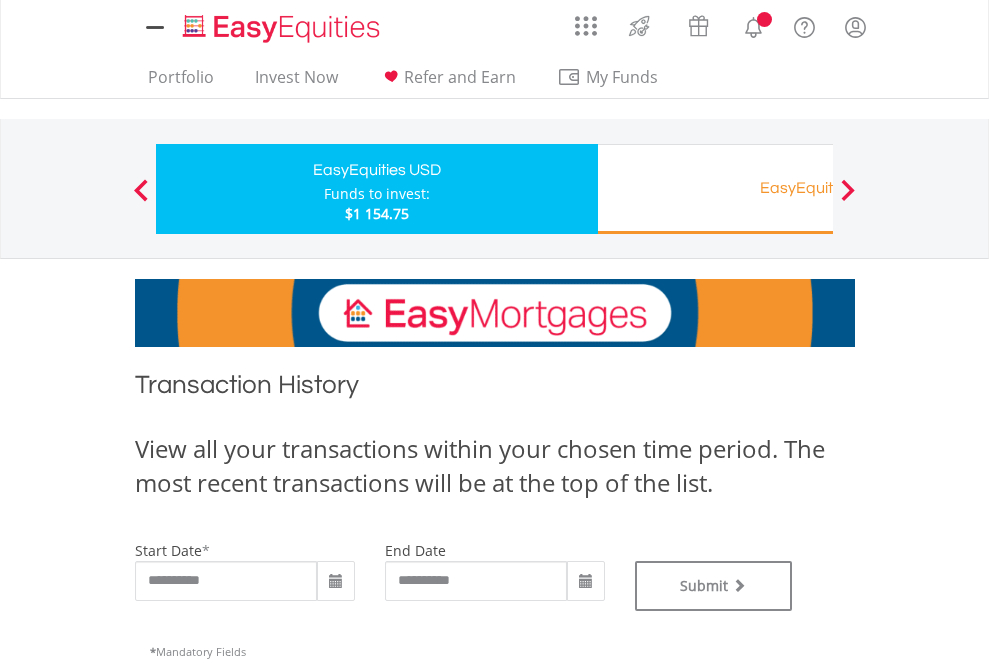 scroll, scrollTop: 0, scrollLeft: 0, axis: both 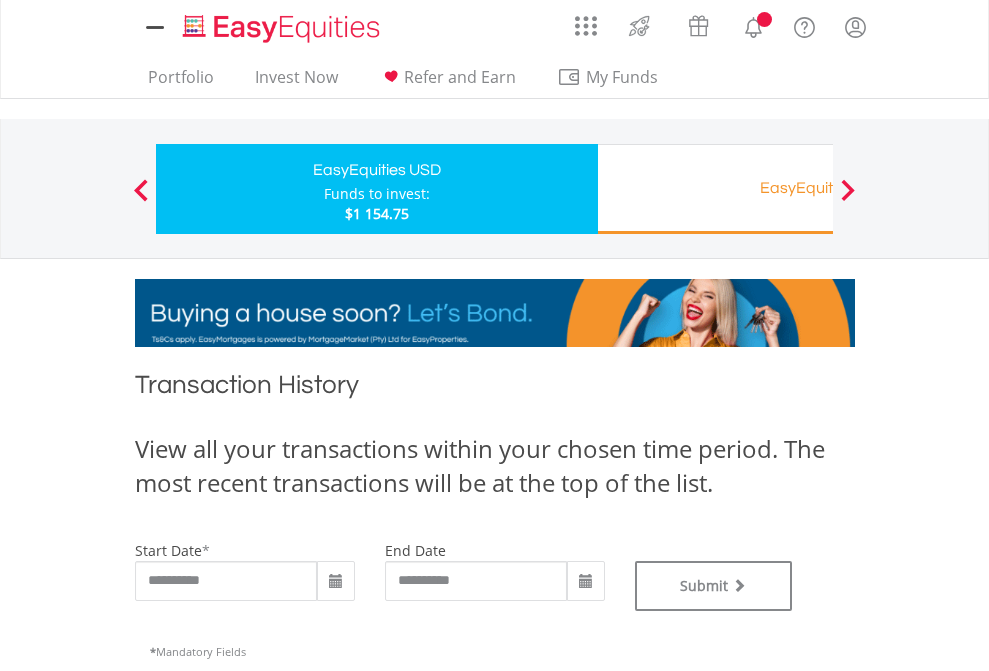 click on "EasyEquities RA" at bounding box center (818, 188) 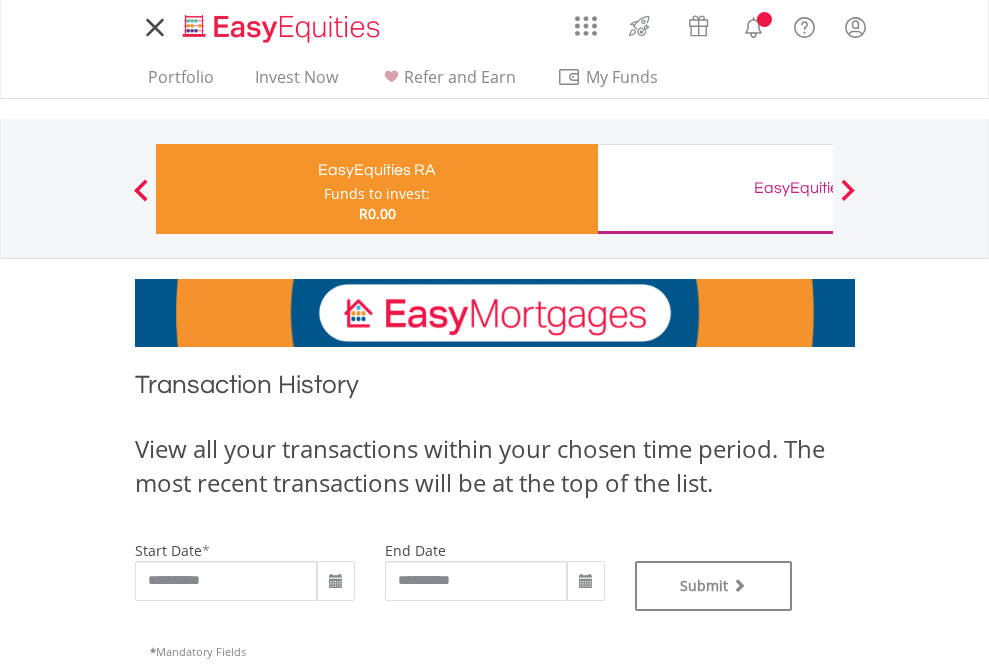 scroll, scrollTop: 0, scrollLeft: 0, axis: both 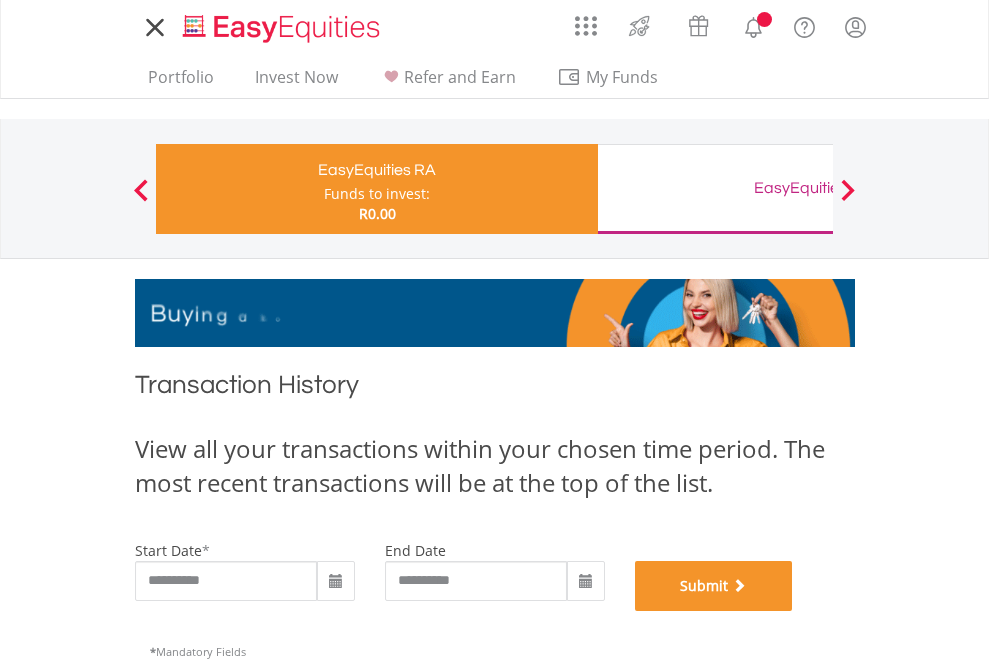 click on "Submit" at bounding box center [714, 586] 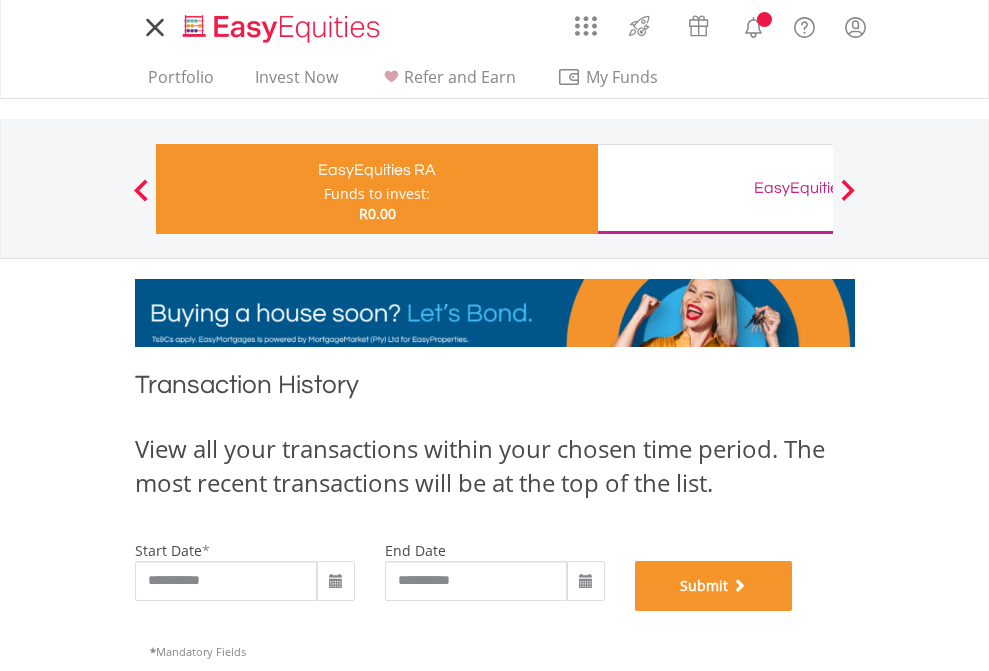 scroll, scrollTop: 811, scrollLeft: 0, axis: vertical 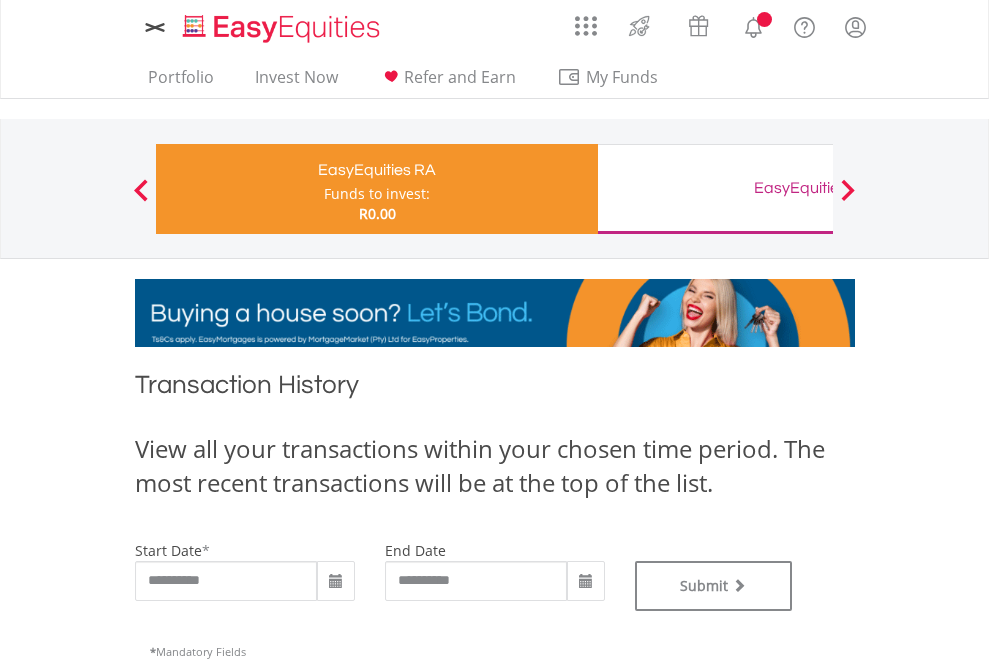 click on "EasyEquities GBP" at bounding box center (818, 188) 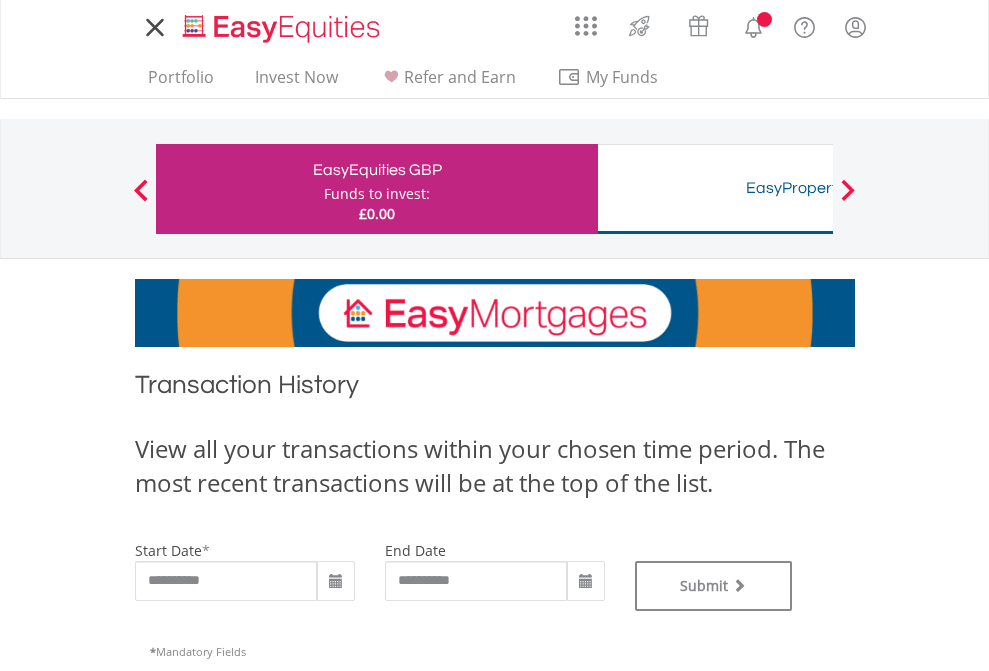 scroll, scrollTop: 0, scrollLeft: 0, axis: both 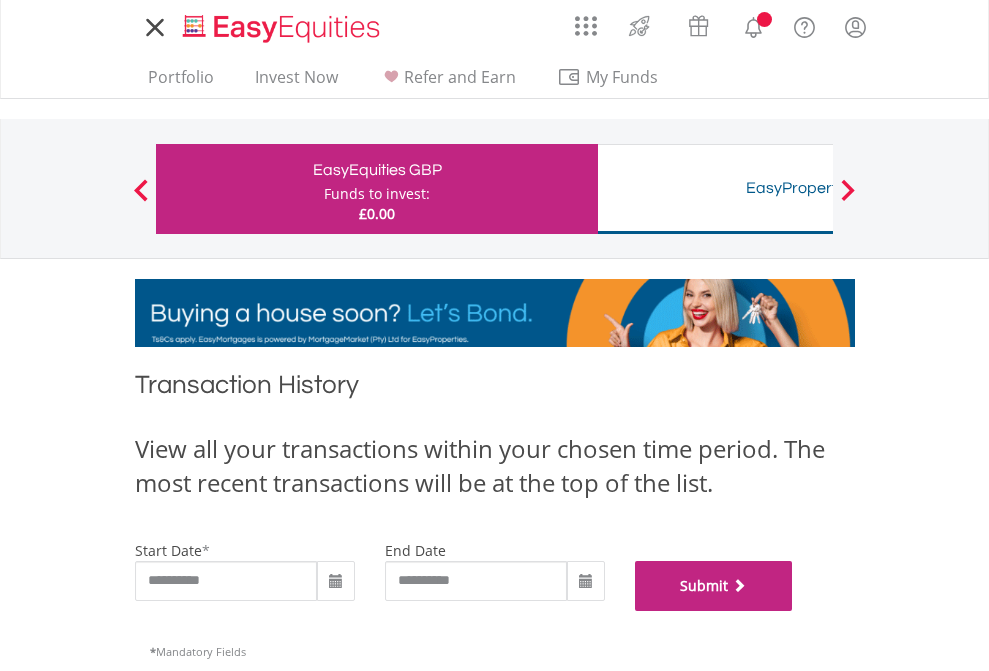 click on "Submit" at bounding box center (714, 586) 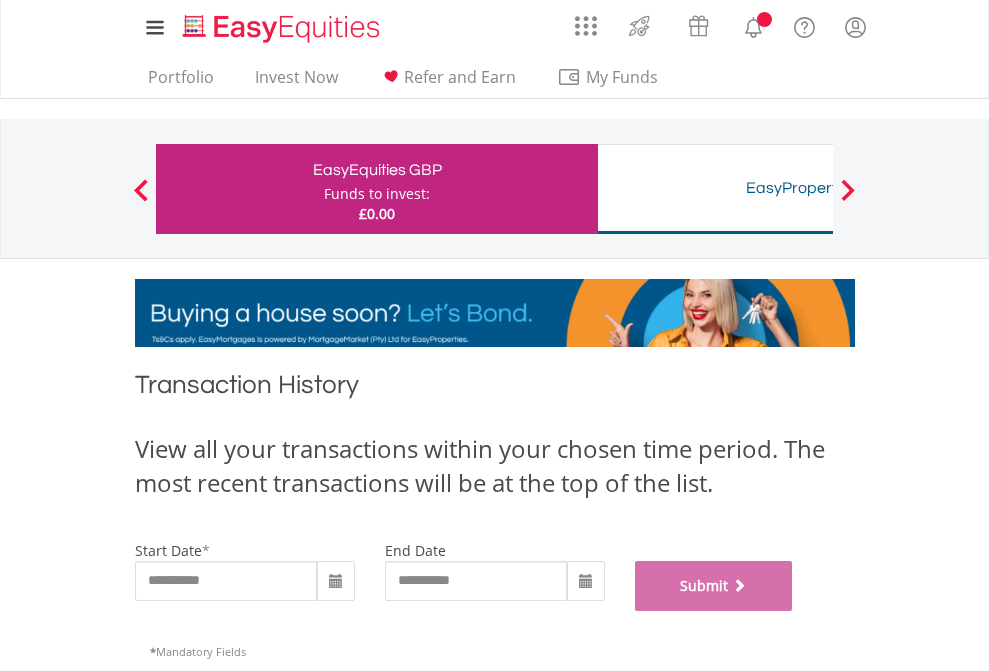 scroll, scrollTop: 811, scrollLeft: 0, axis: vertical 